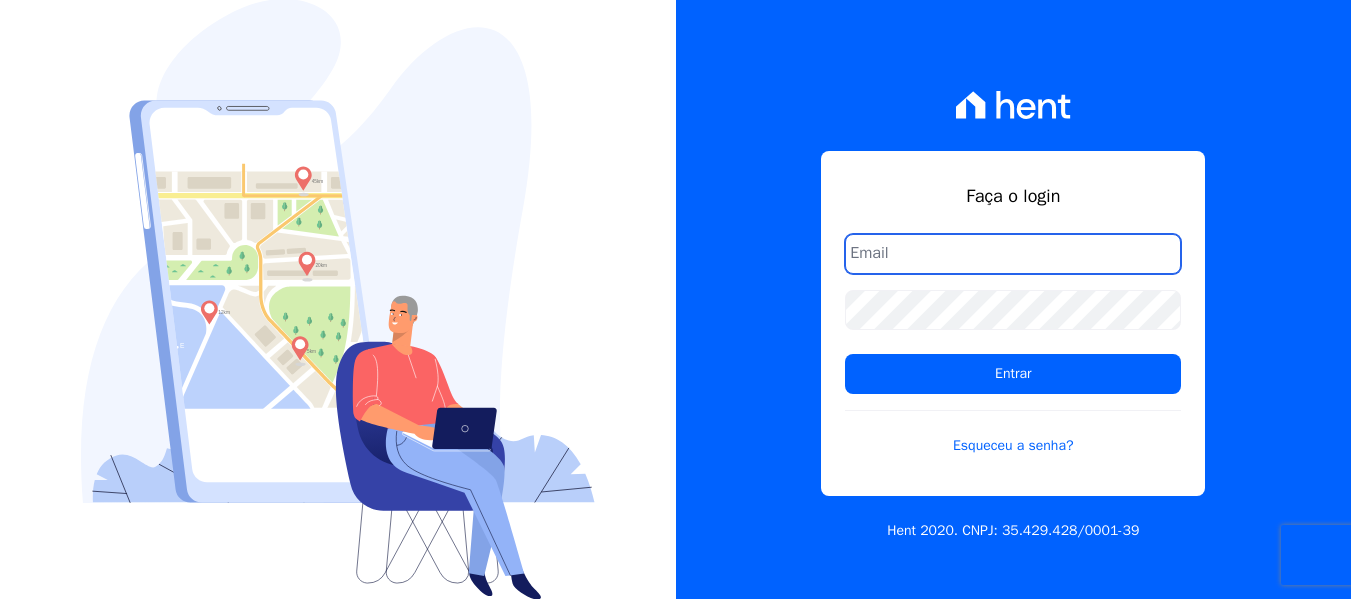 scroll, scrollTop: 0, scrollLeft: 0, axis: both 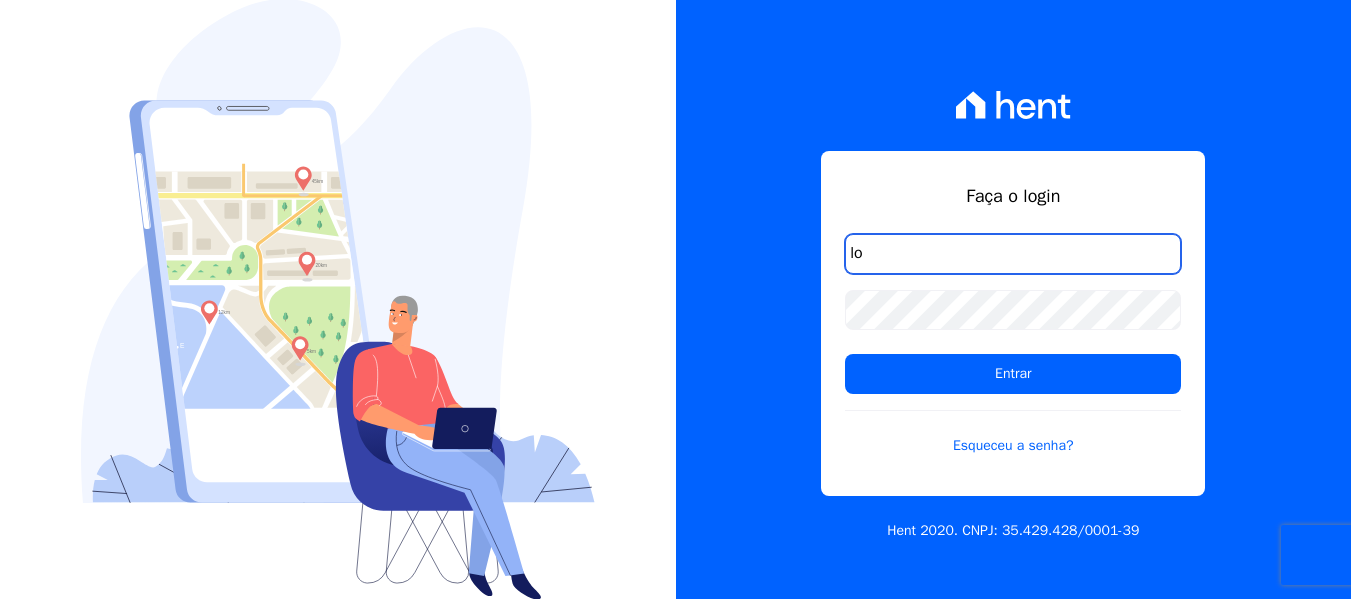 type on "lorena@h2urbanismo.com.br" 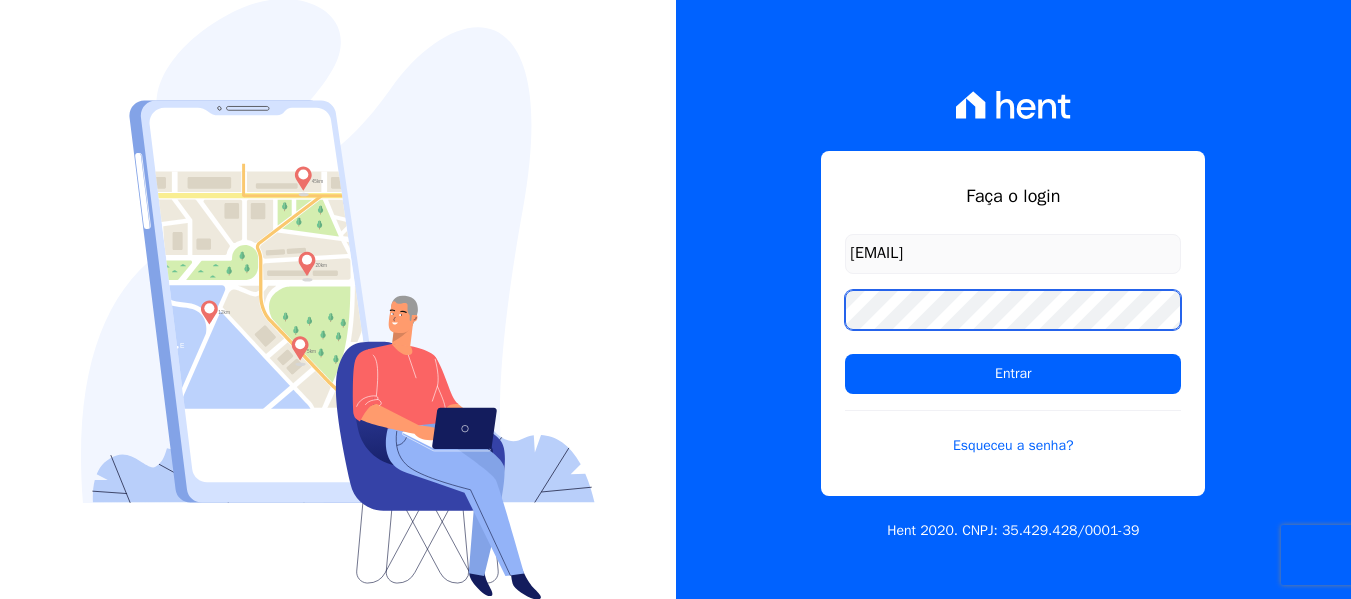 click on "Entrar" at bounding box center (1013, 374) 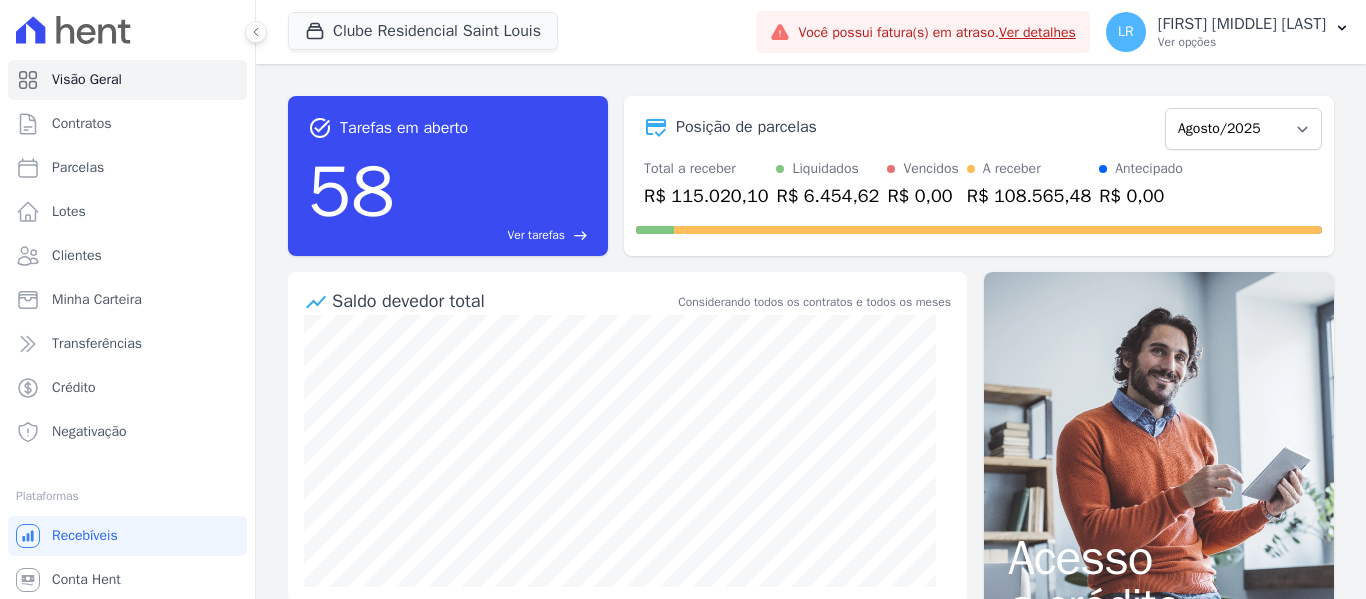 scroll, scrollTop: 0, scrollLeft: 0, axis: both 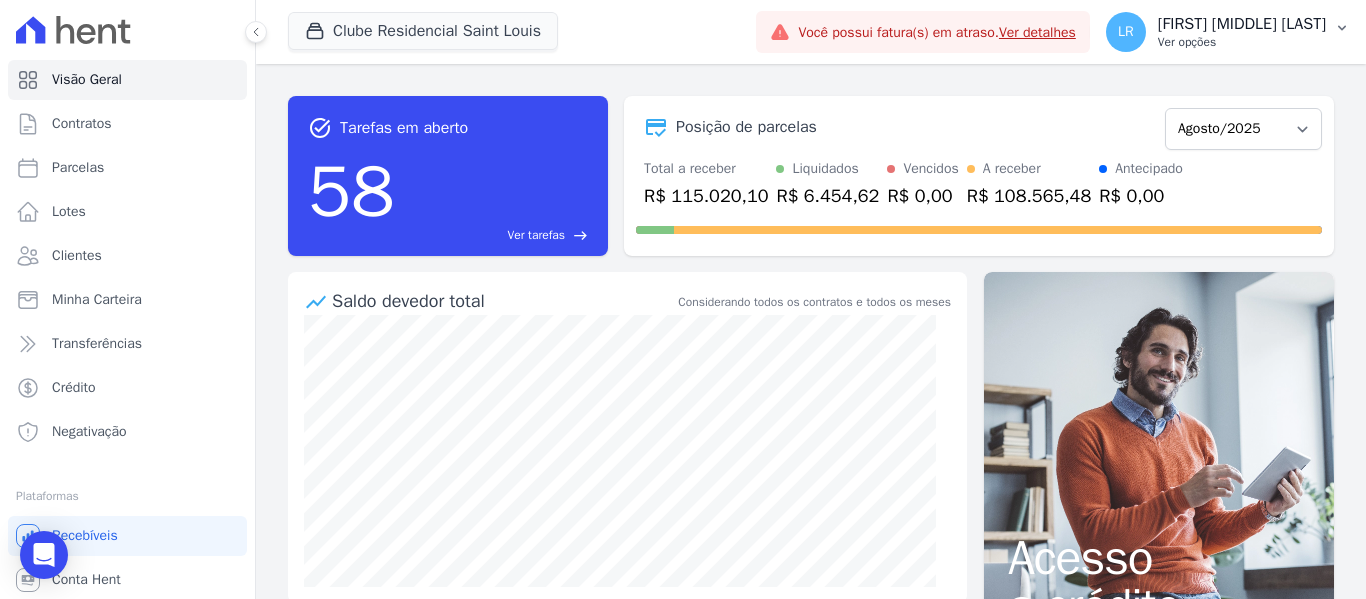 click on "Ver opções" at bounding box center (1242, 42) 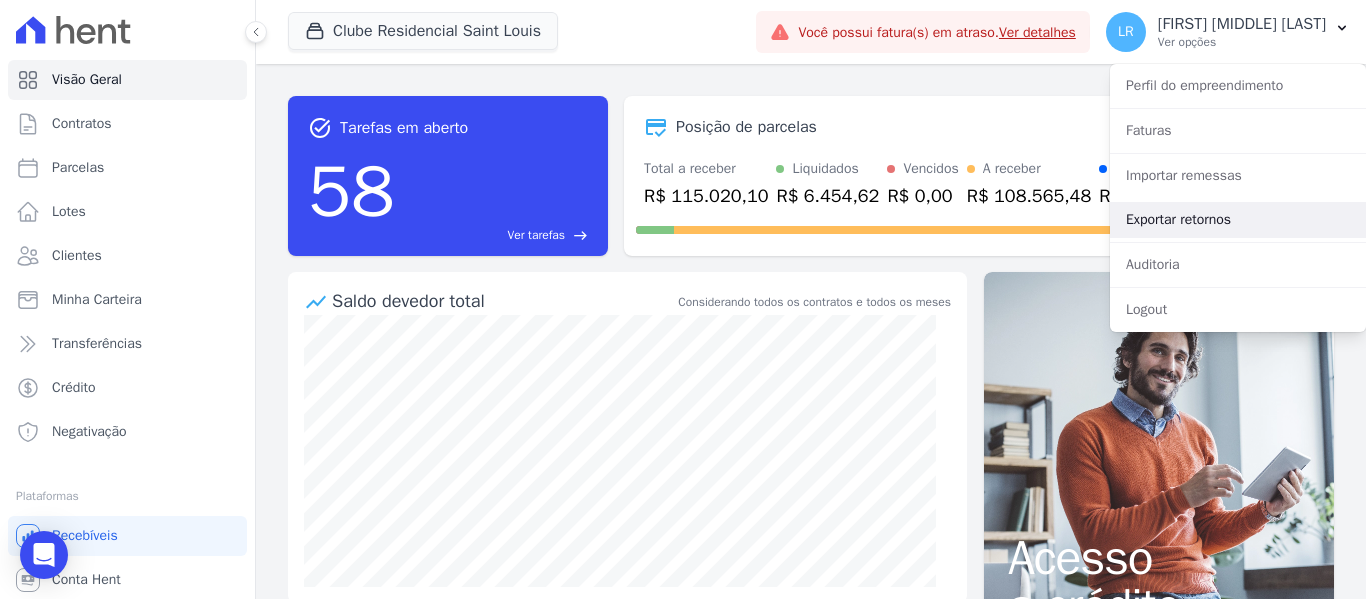 click on "Exportar retornos" at bounding box center (1238, 220) 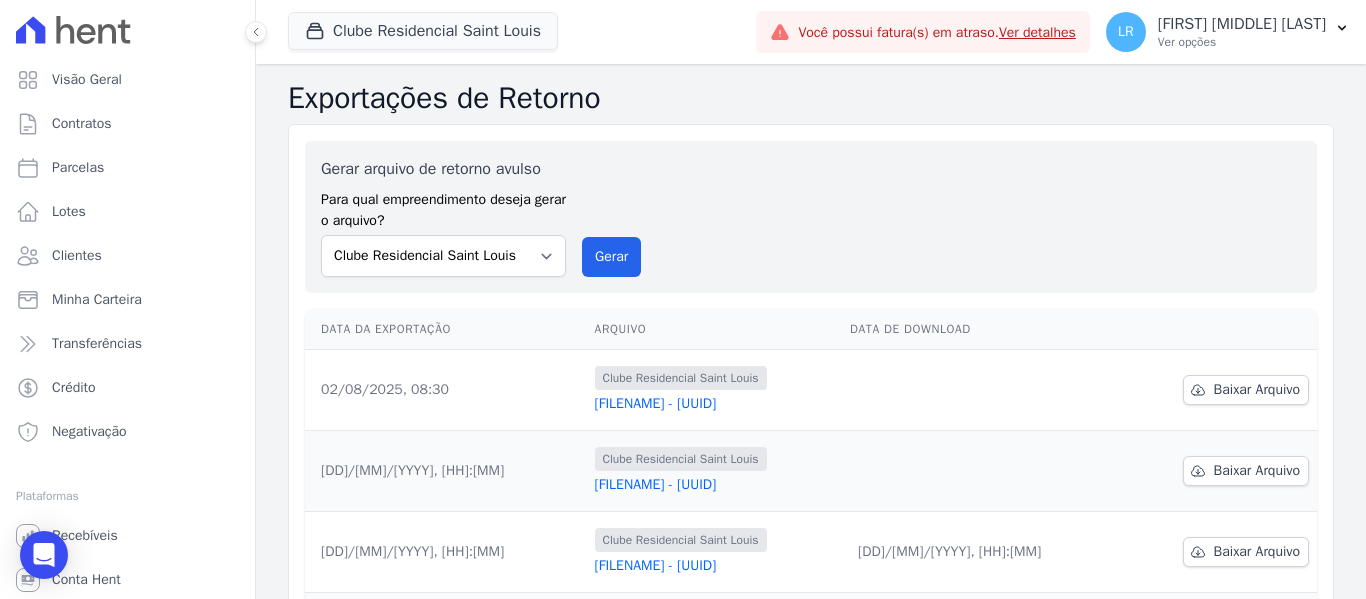 scroll, scrollTop: 100, scrollLeft: 0, axis: vertical 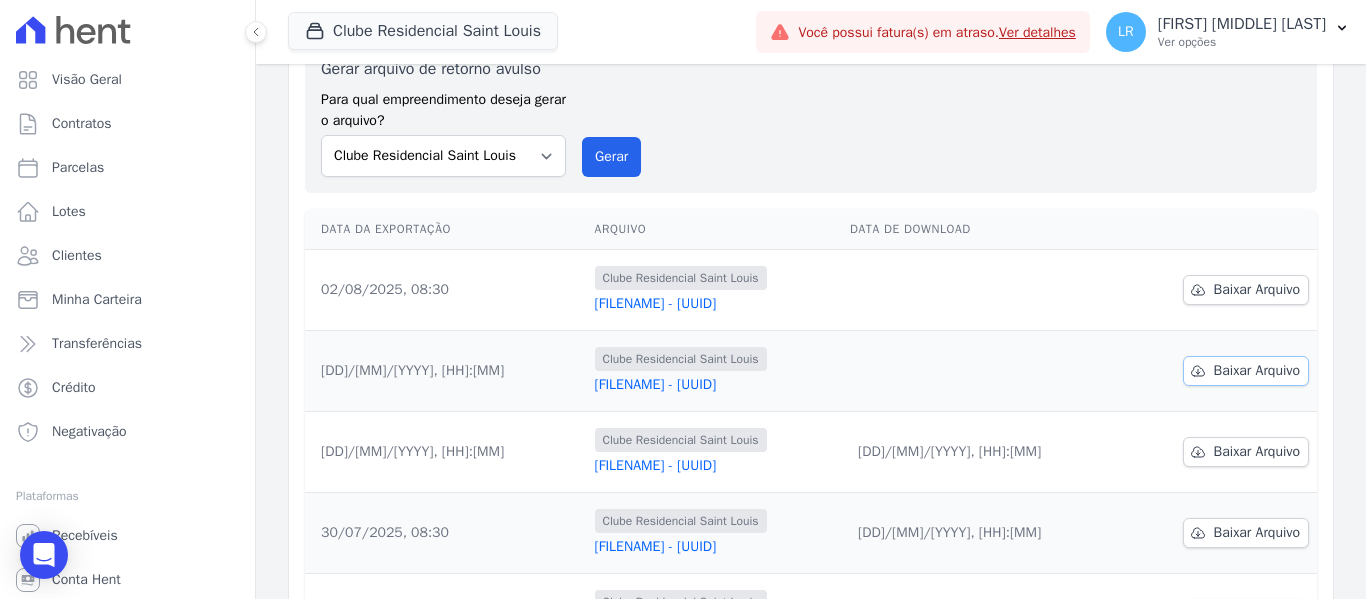 click on "Baixar Arquivo" at bounding box center (1257, 371) 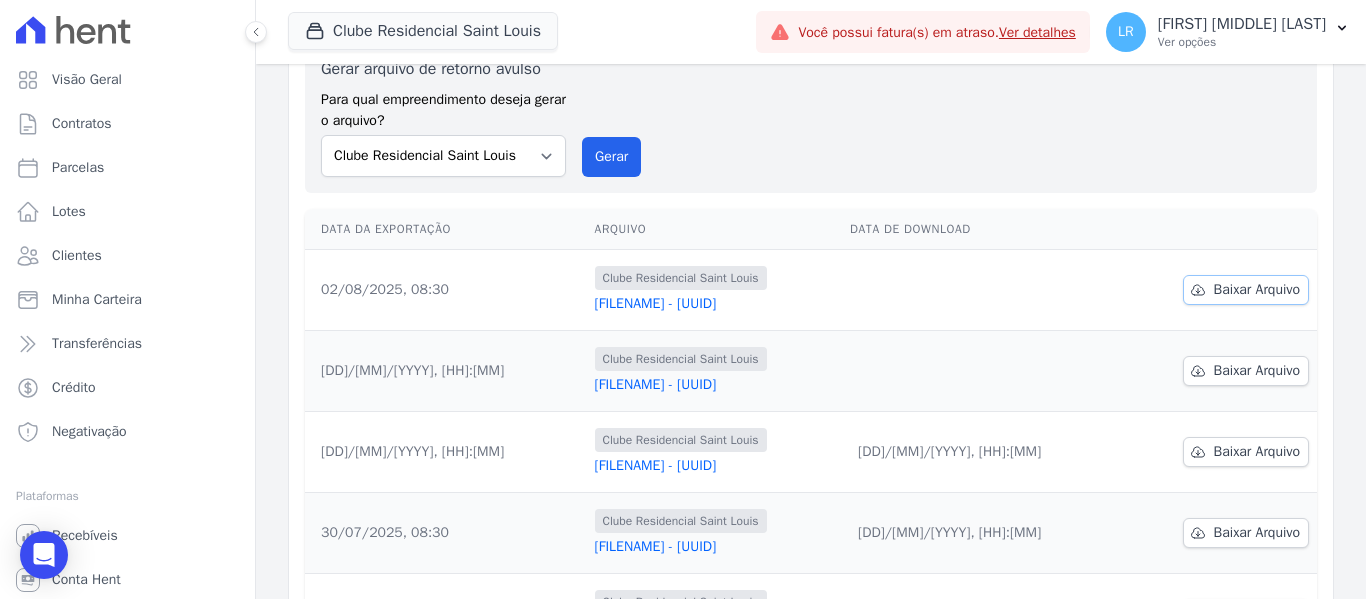 click on "Baixar Arquivo" at bounding box center (1257, 290) 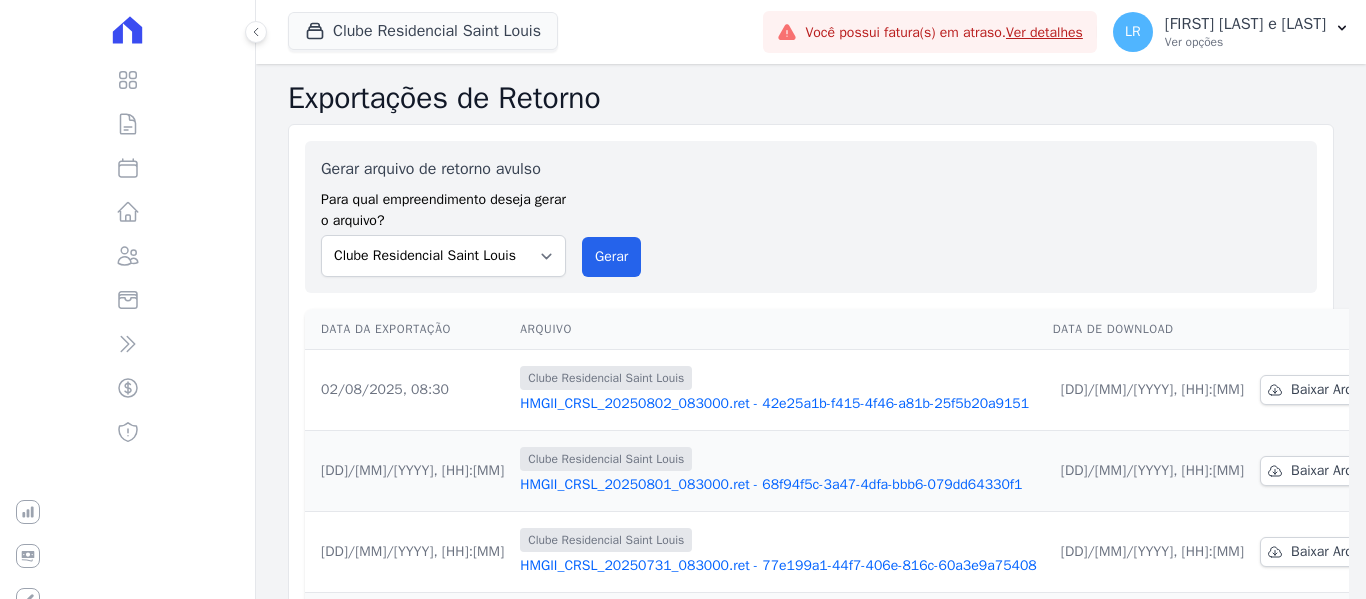 scroll, scrollTop: 0, scrollLeft: 0, axis: both 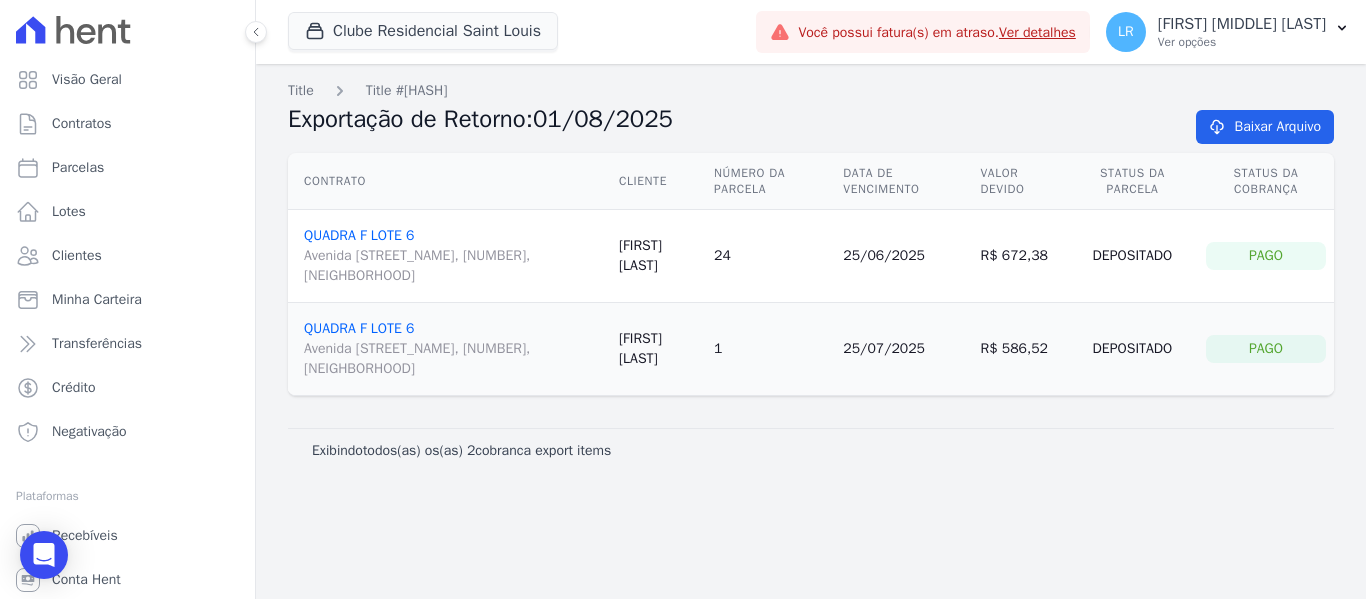drag, startPoint x: 370, startPoint y: 225, endPoint x: 323, endPoint y: 240, distance: 49.335587 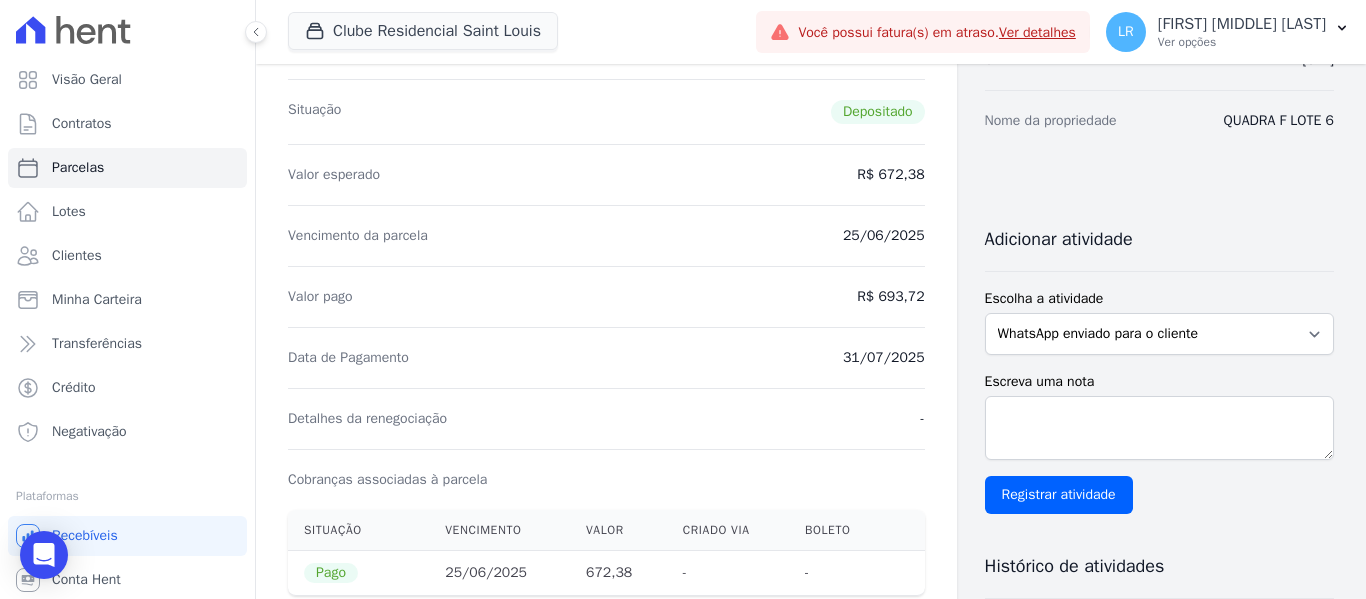 scroll, scrollTop: 300, scrollLeft: 0, axis: vertical 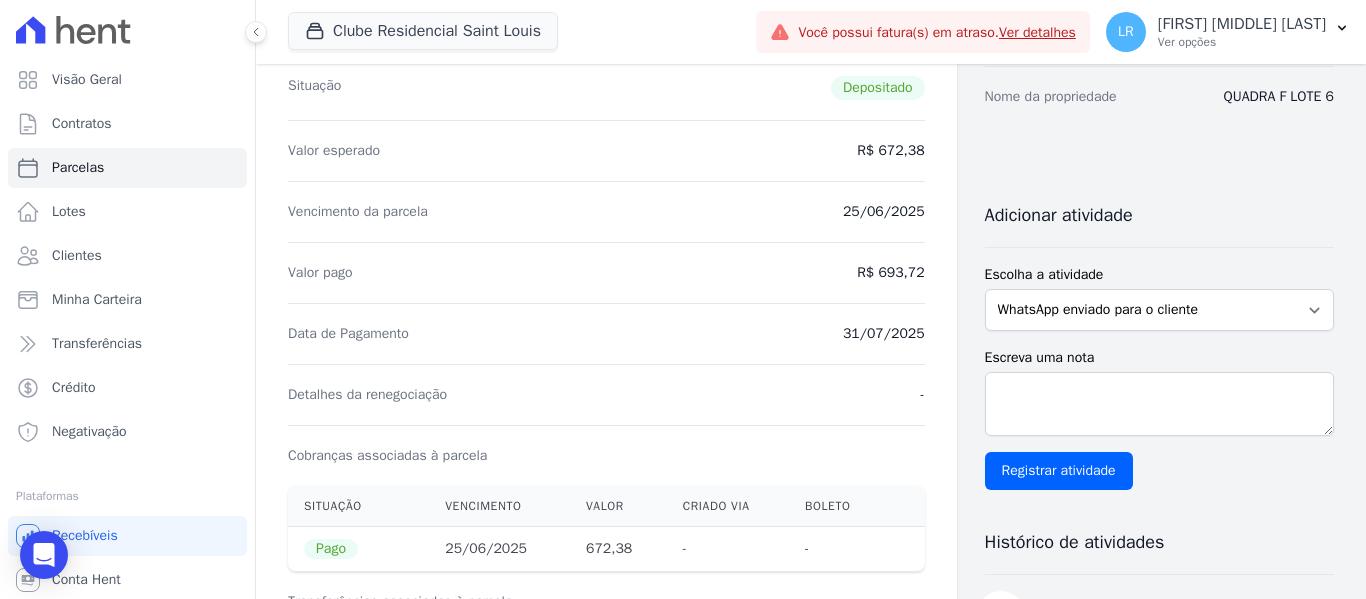 drag, startPoint x: 871, startPoint y: 274, endPoint x: 920, endPoint y: 268, distance: 49.365982 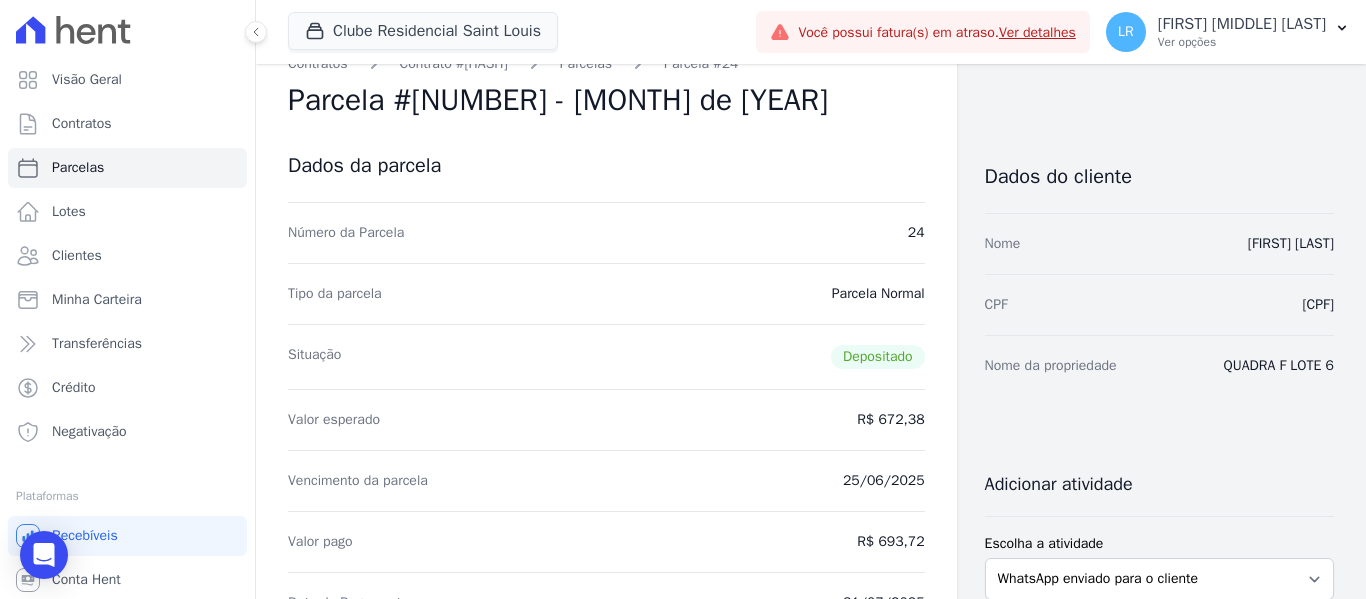 scroll, scrollTop: 0, scrollLeft: 0, axis: both 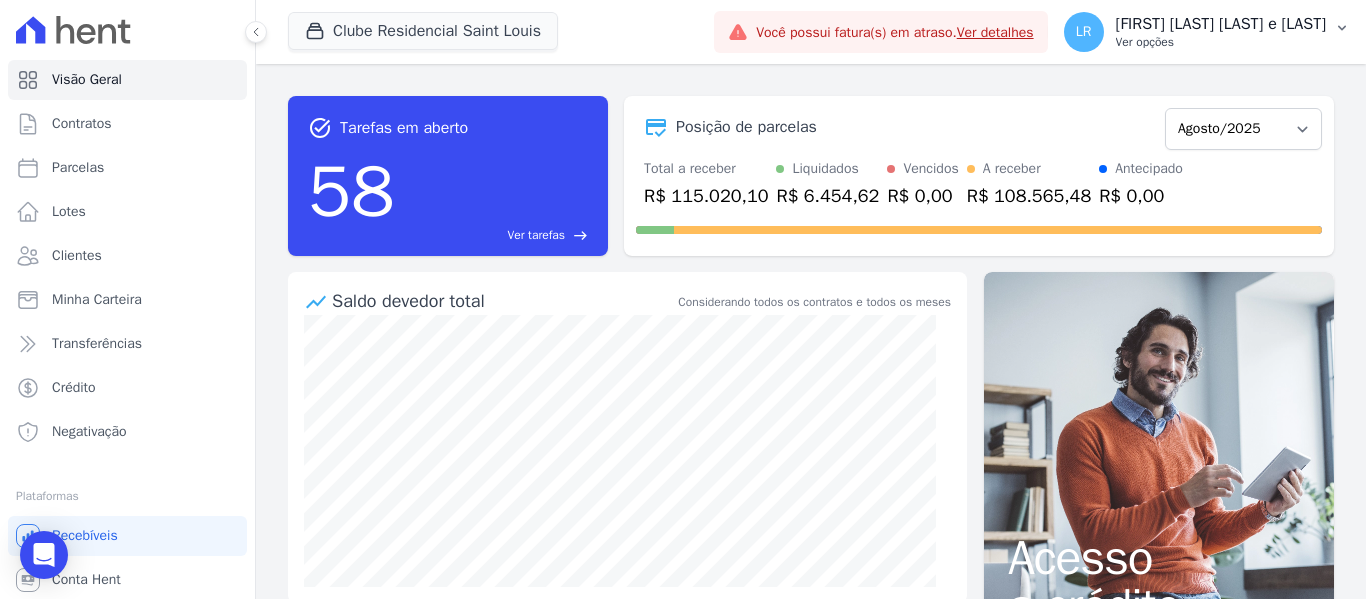 click on "[FIRST] [LAST] [LAST] e [LAST]" at bounding box center (1221, 24) 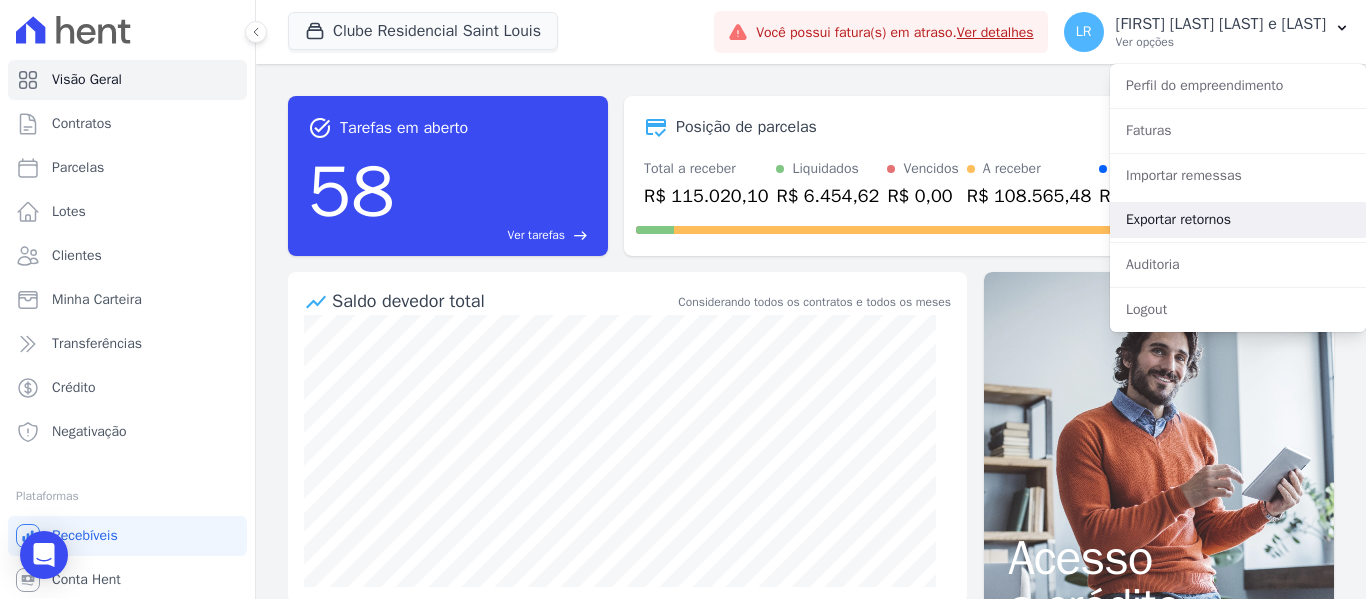 click on "Exportar retornos" at bounding box center [1238, 220] 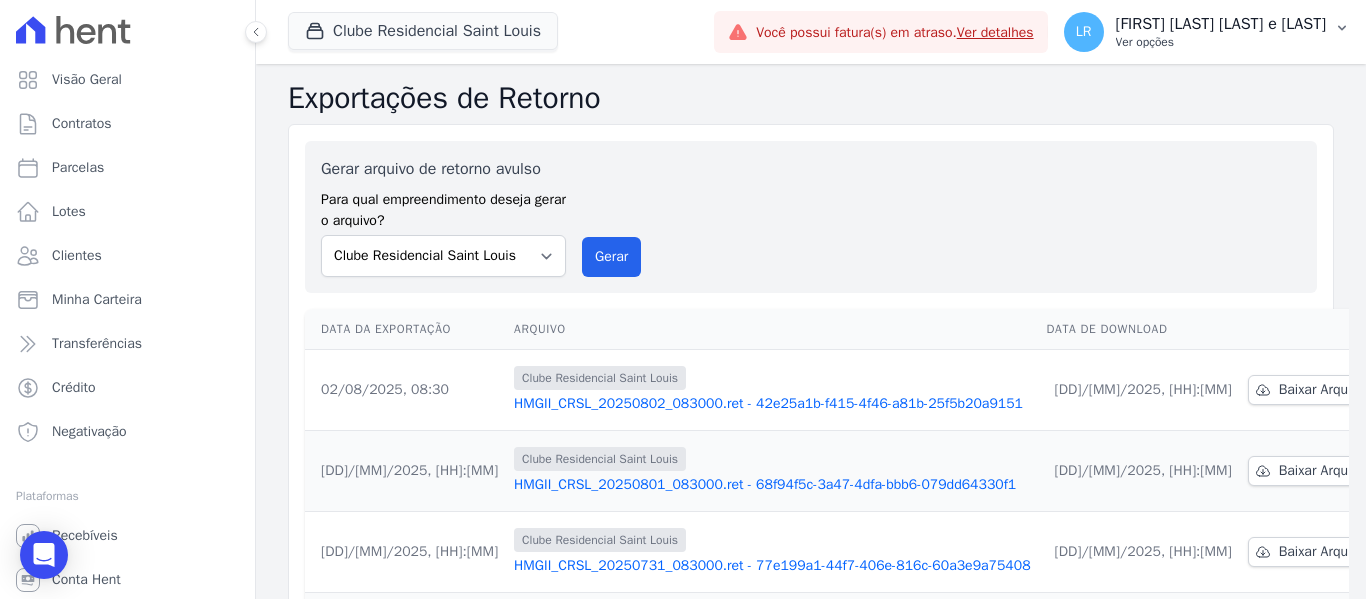 click on "[FIRST] [MIDDLE] [LAST]" at bounding box center (1221, 24) 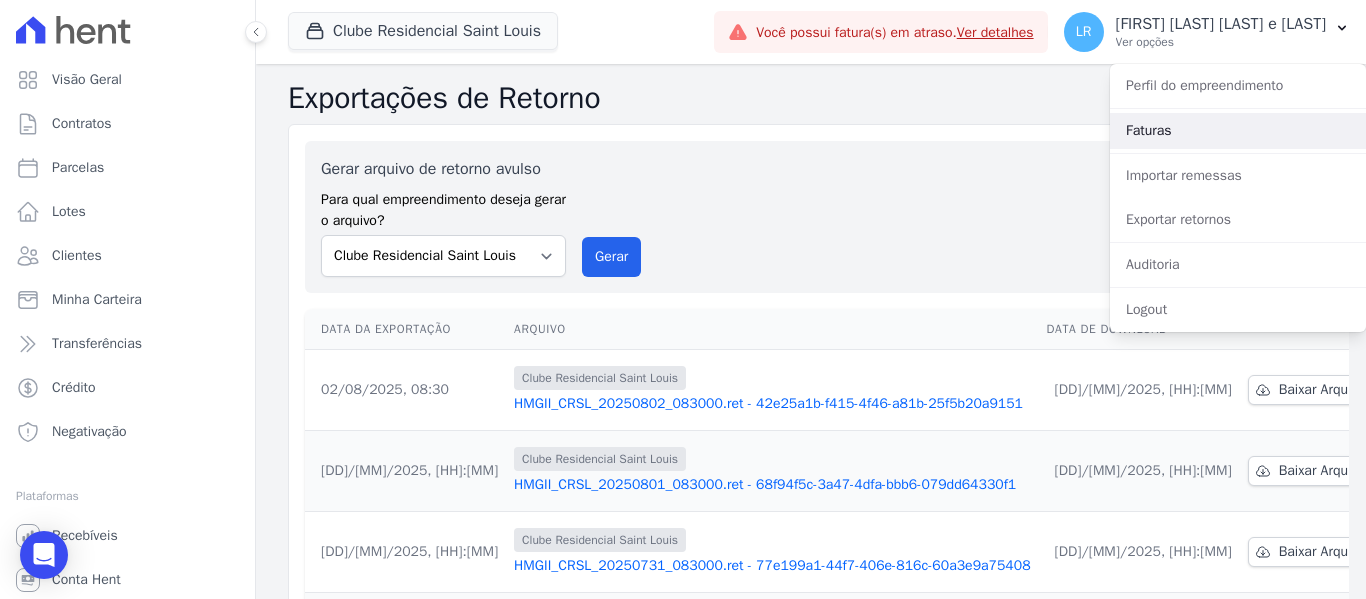 click on "Faturas" at bounding box center (1238, 131) 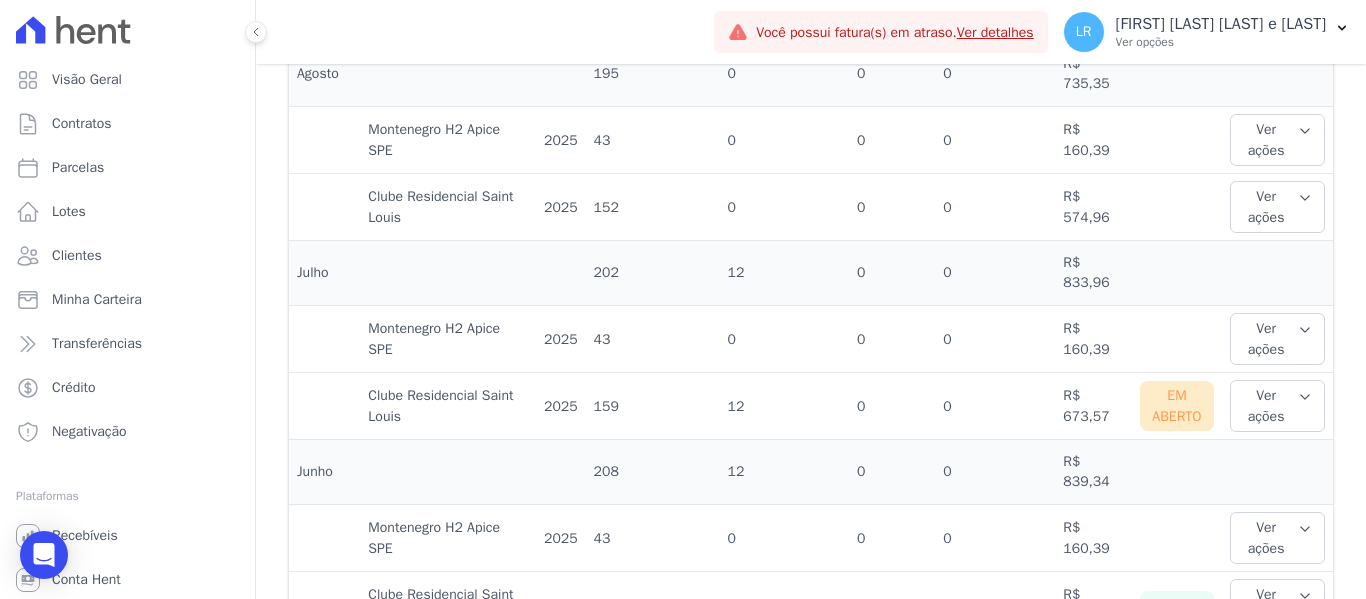 scroll, scrollTop: 700, scrollLeft: 0, axis: vertical 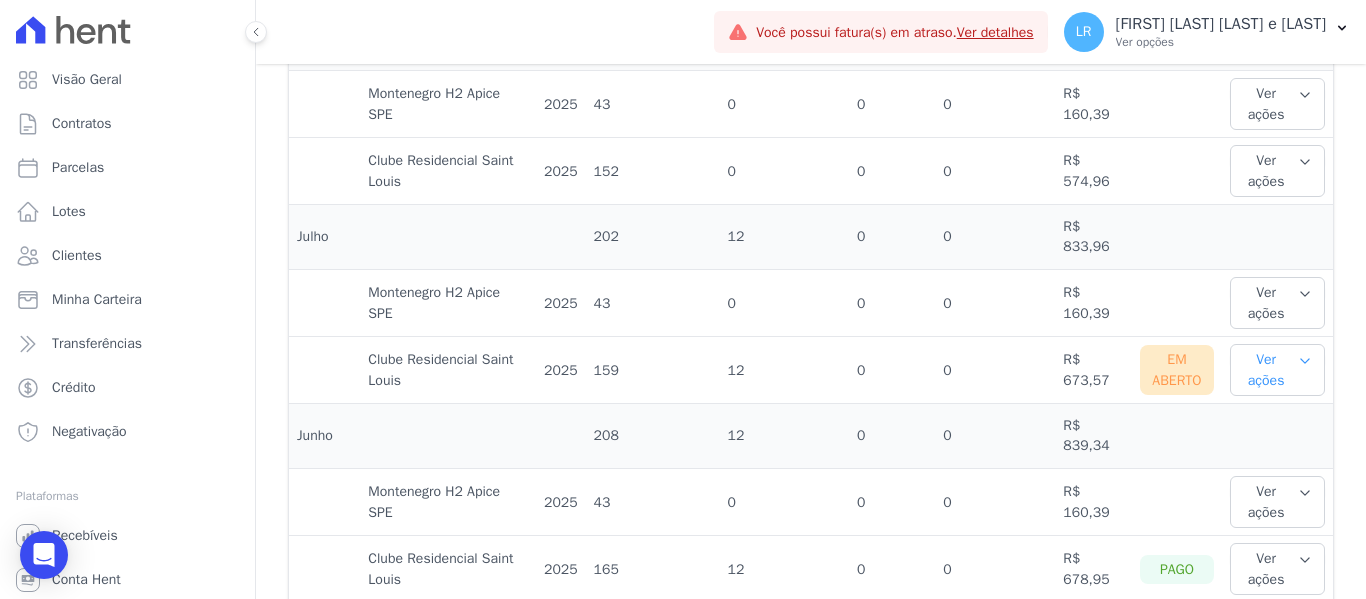 click on "Ver ações" at bounding box center (1277, 370) 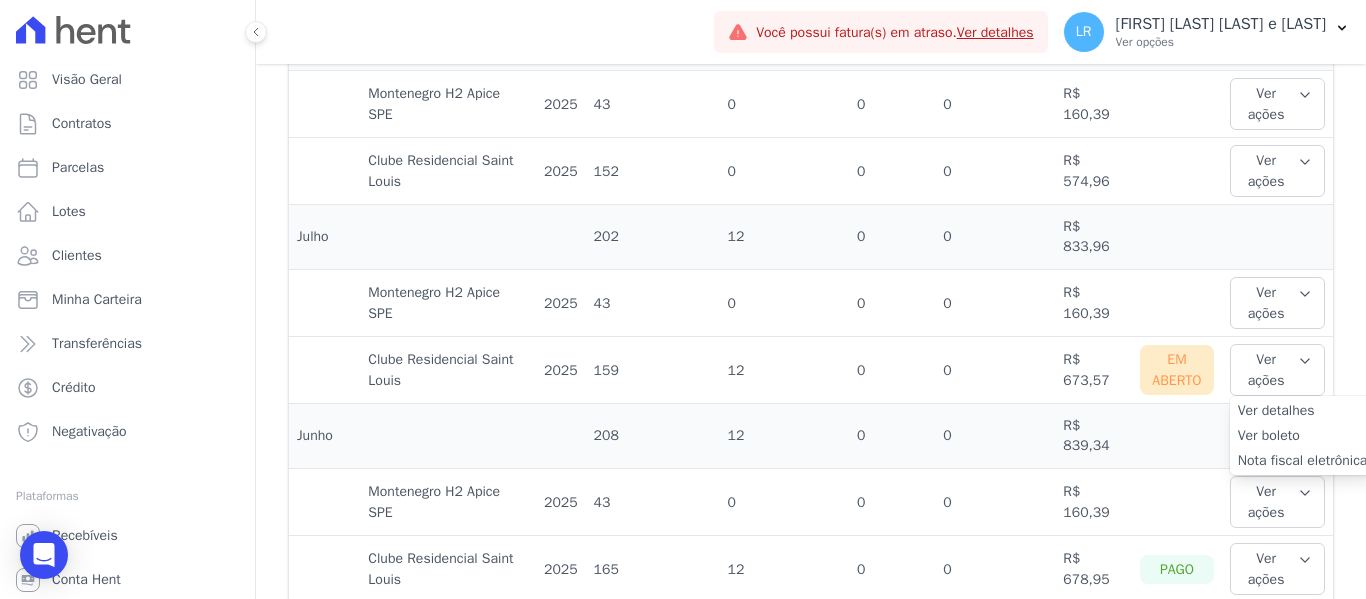 click on "Ver boleto" at bounding box center [1303, 435] 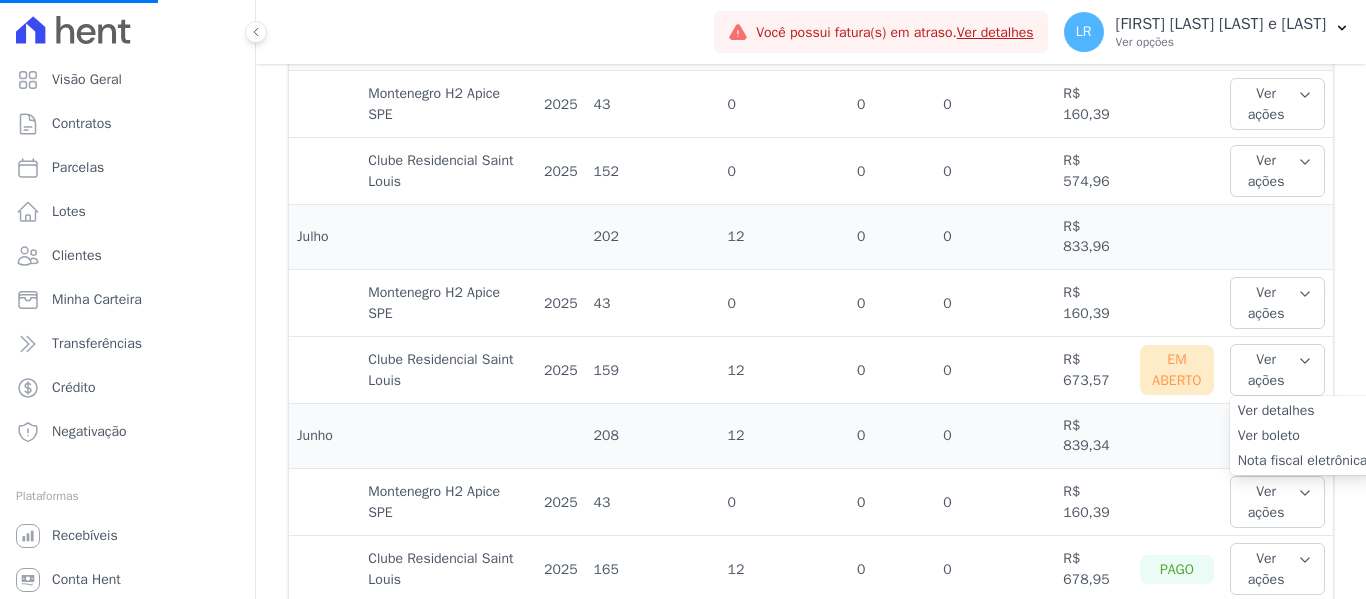 click on "Nota fiscal eletrônica" at bounding box center (1303, 460) 